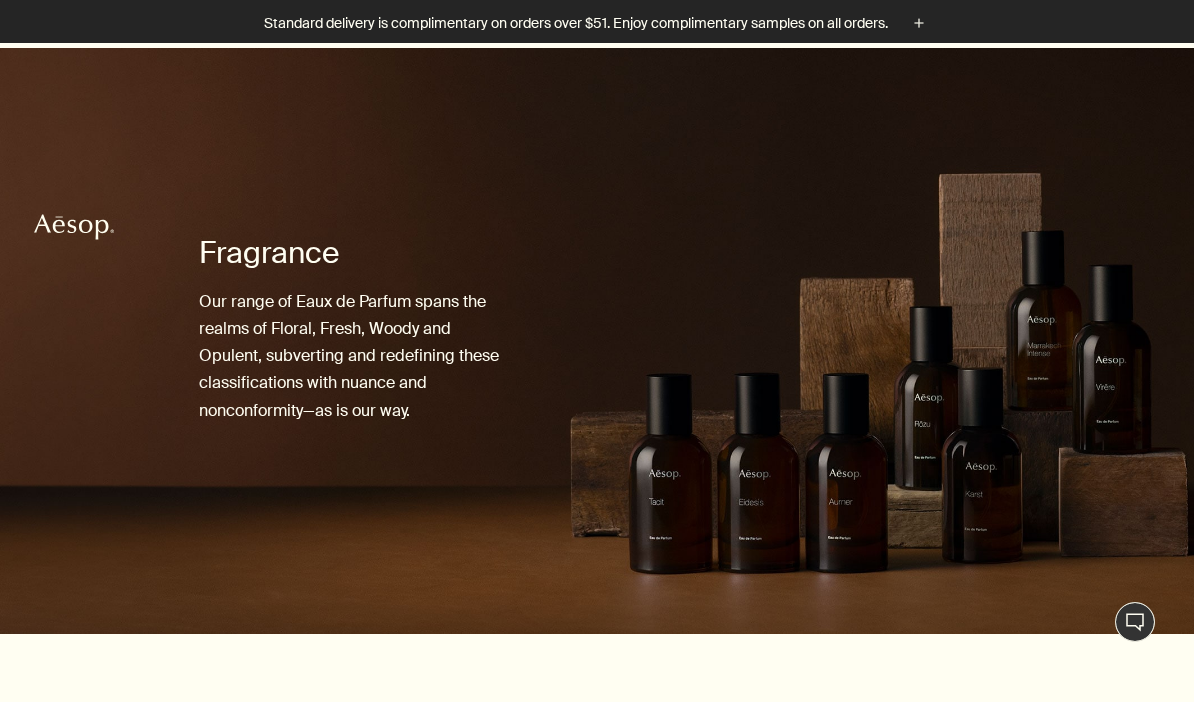 scroll, scrollTop: 482, scrollLeft: 0, axis: vertical 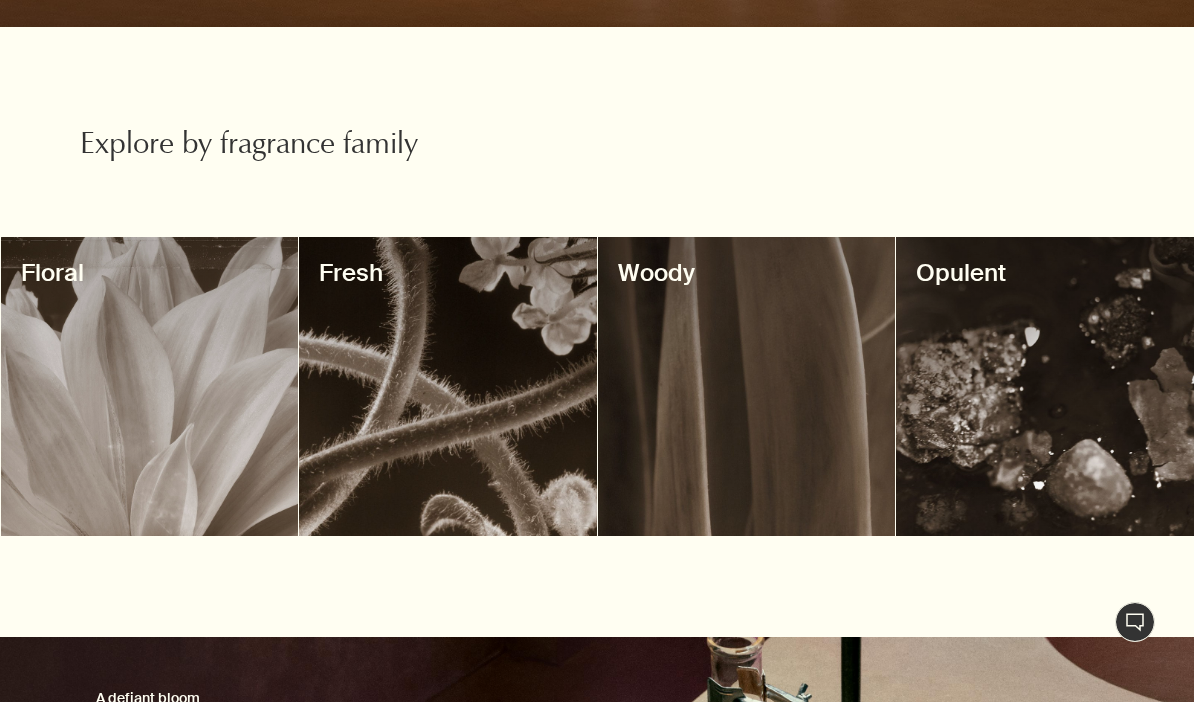 click at bounding box center (747, 386) 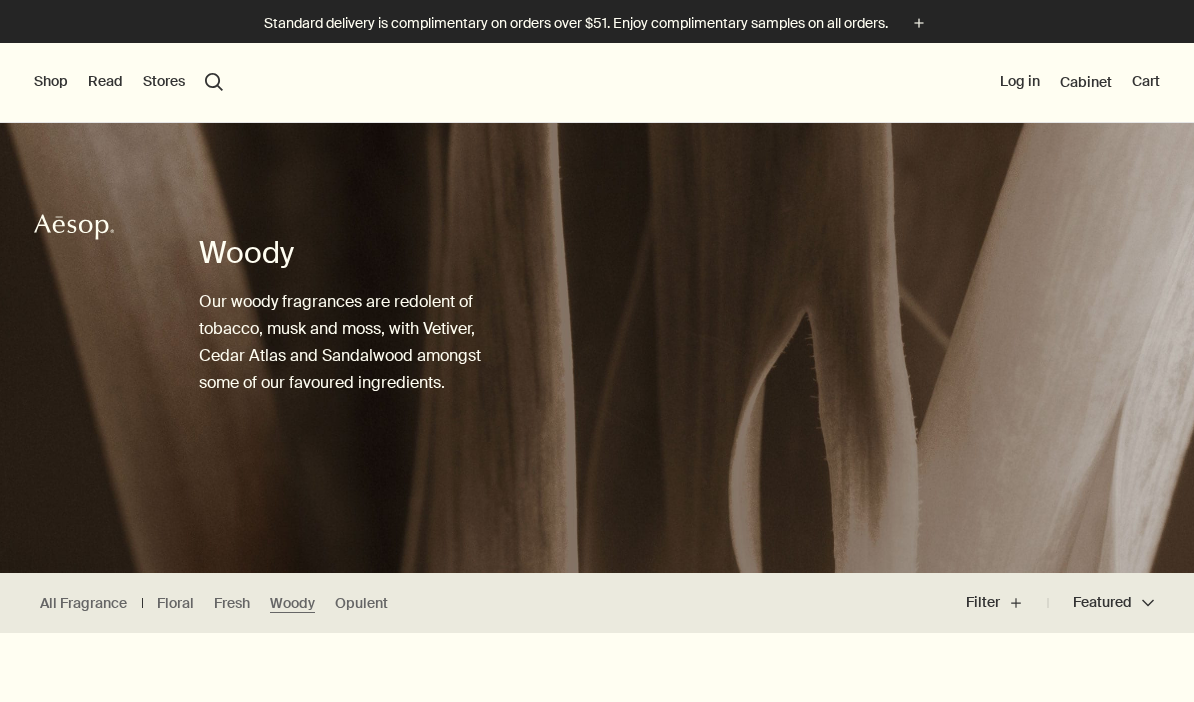 scroll, scrollTop: 0, scrollLeft: 0, axis: both 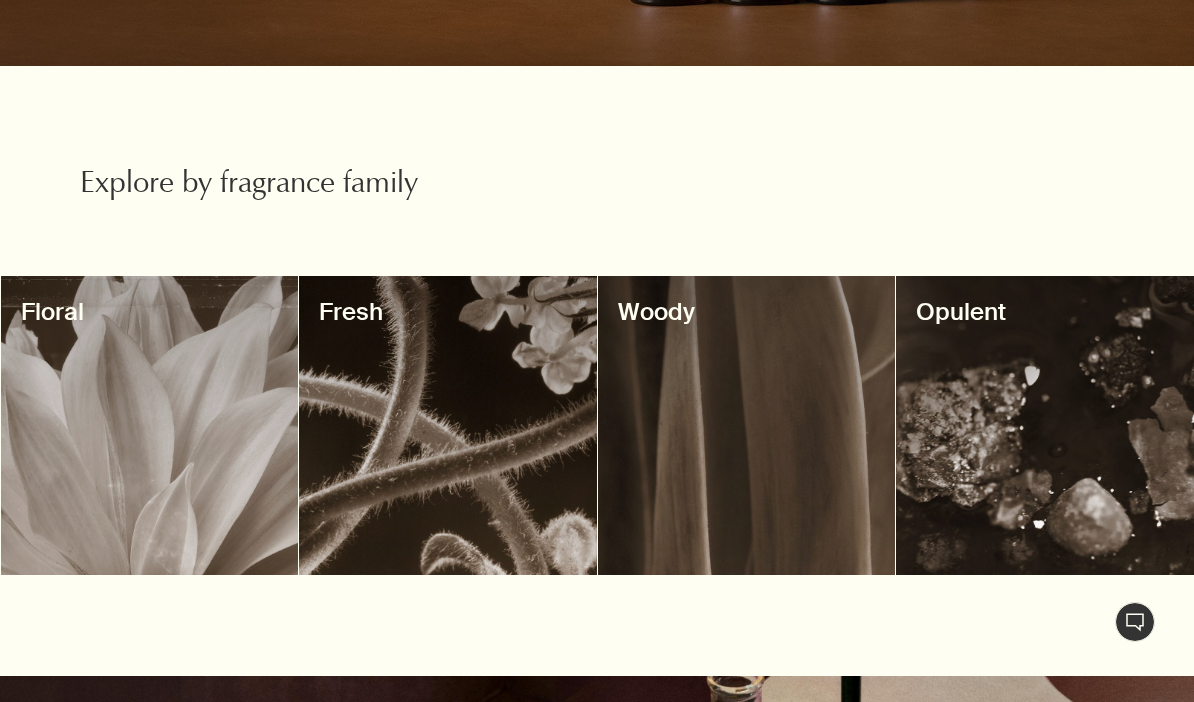 click at bounding box center (448, 425) 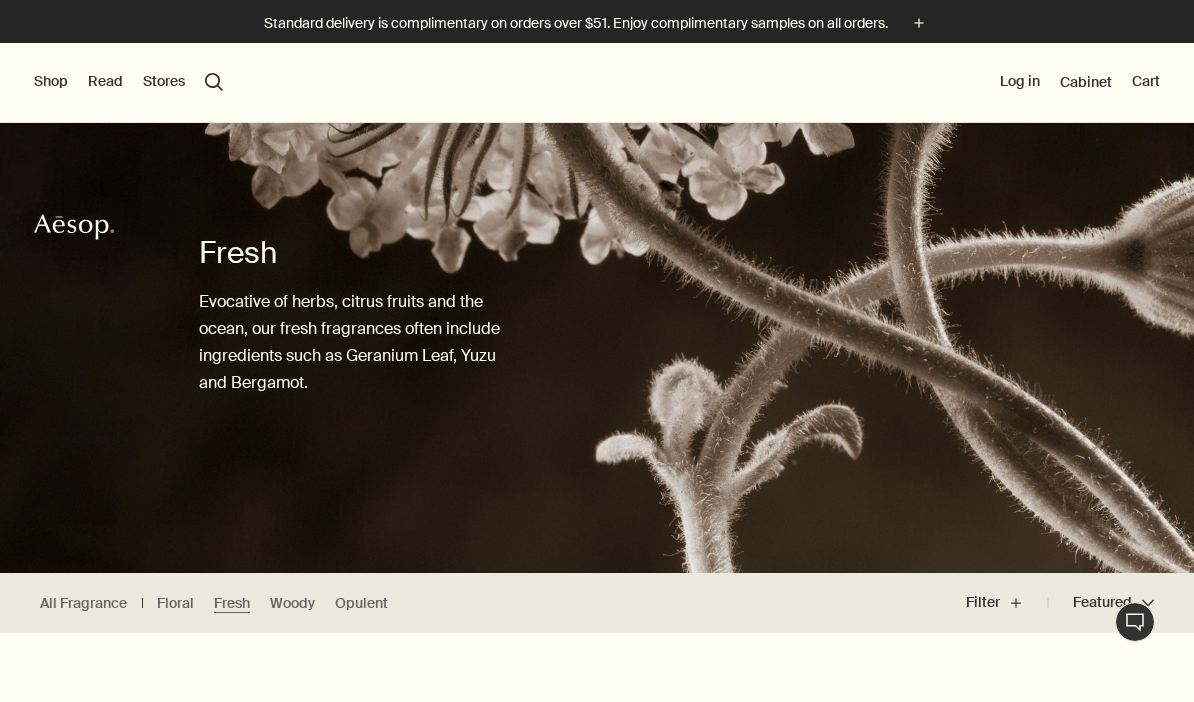 scroll, scrollTop: 0, scrollLeft: 0, axis: both 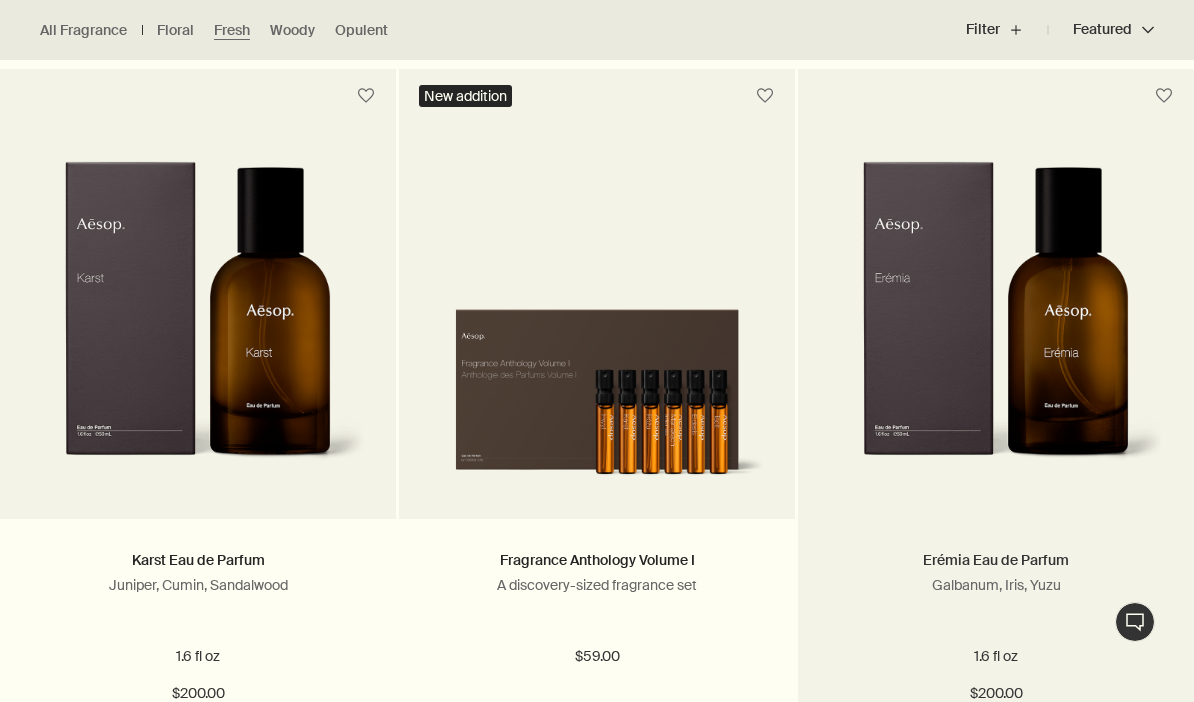 click on "Erémia Eau de Parfum" at bounding box center (996, 560) 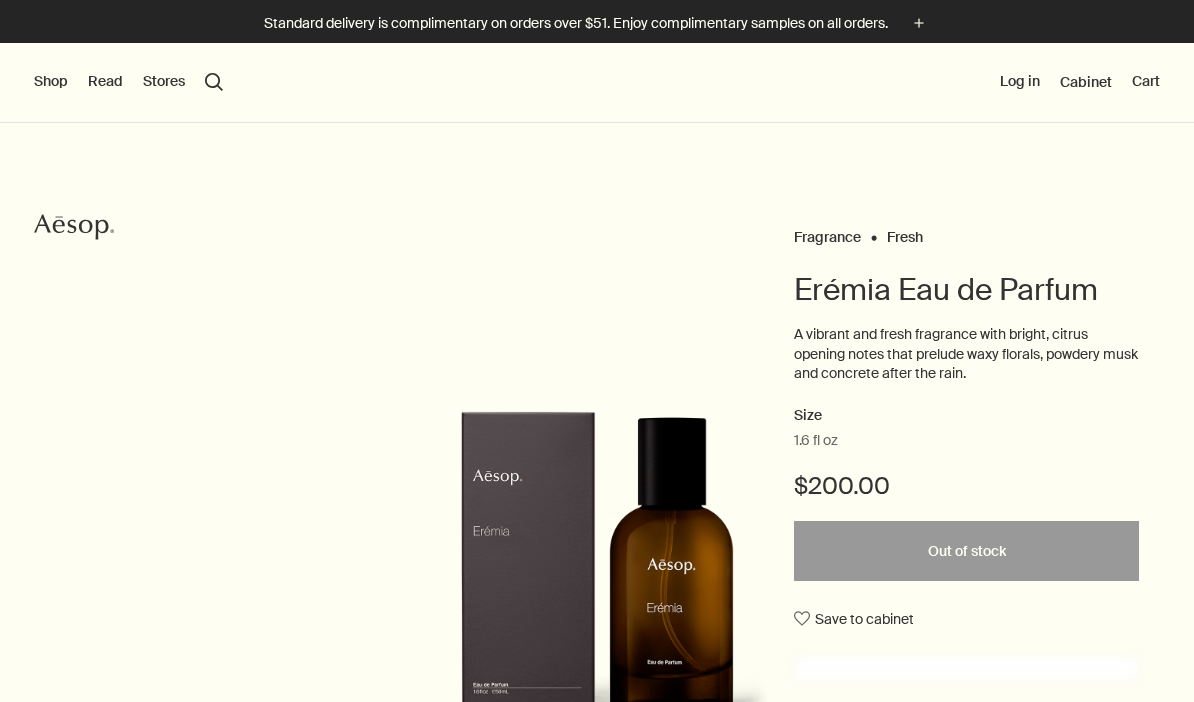 scroll, scrollTop: 0, scrollLeft: 0, axis: both 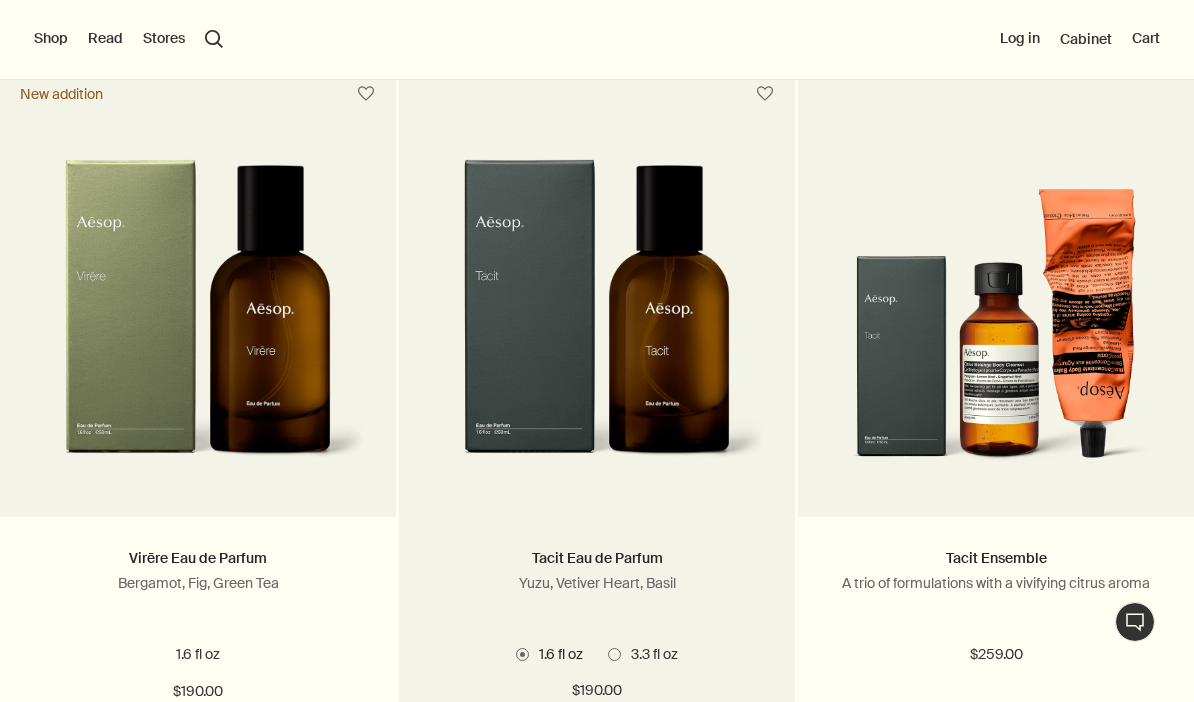 click at bounding box center [597, 323] 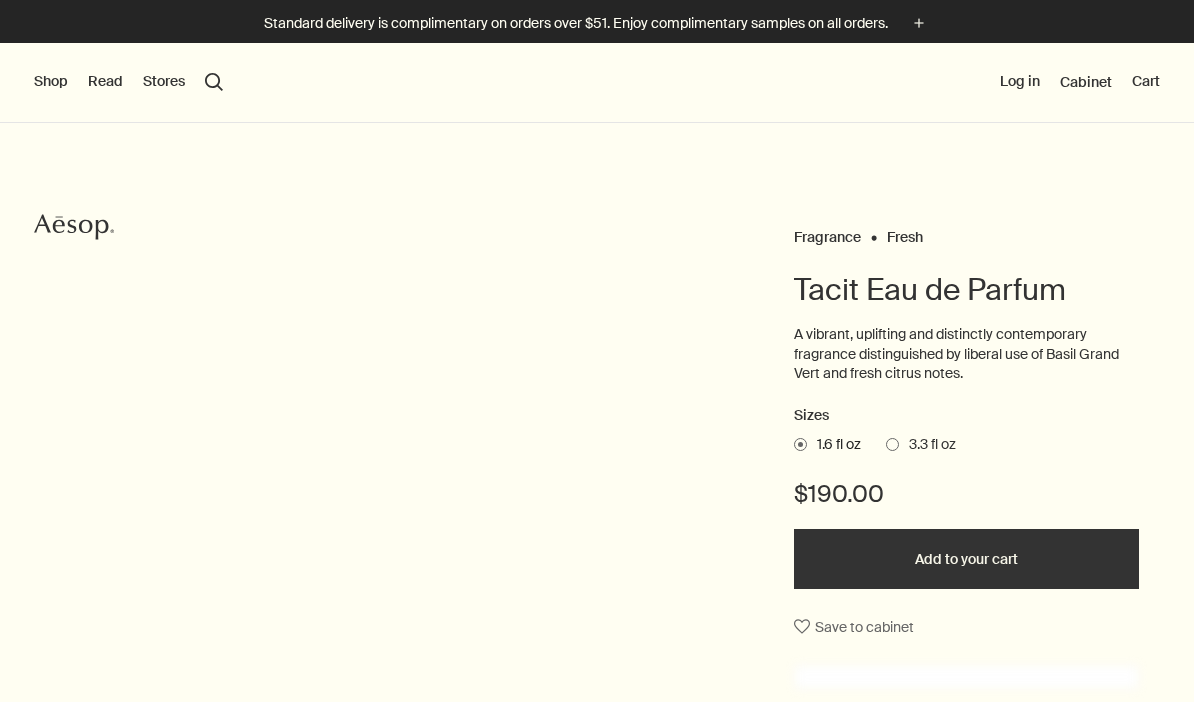 scroll, scrollTop: 0, scrollLeft: 0, axis: both 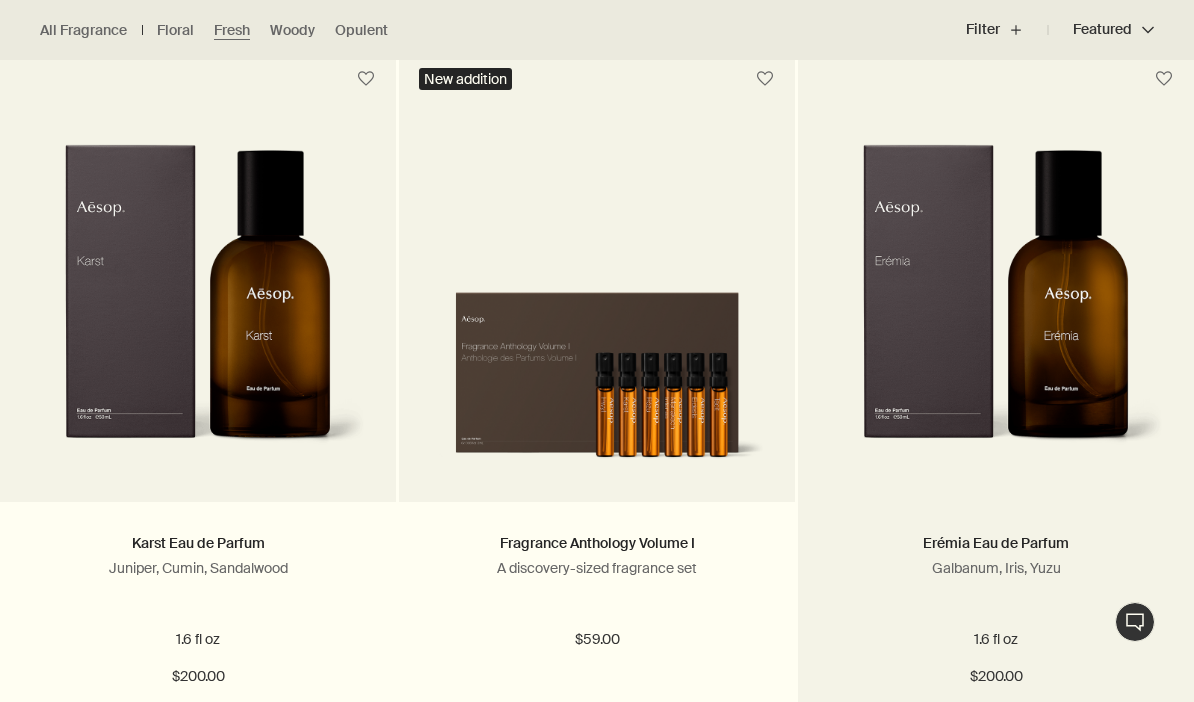 click at bounding box center [996, 308] 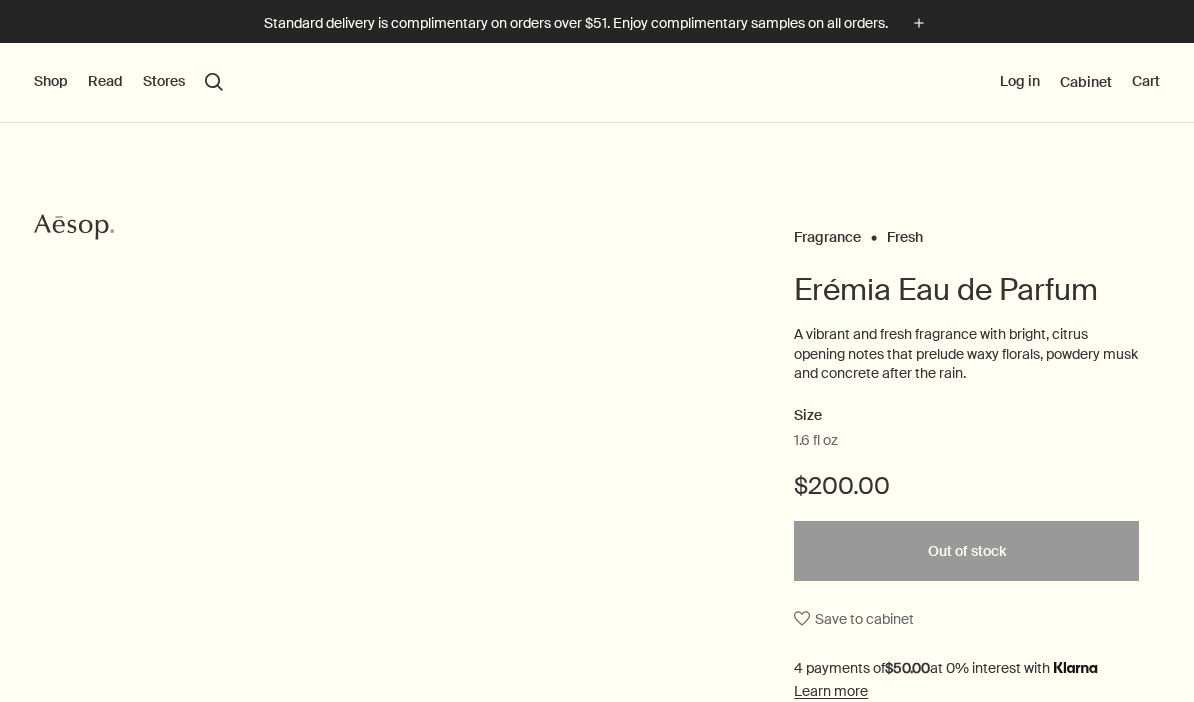 scroll, scrollTop: 0, scrollLeft: 0, axis: both 